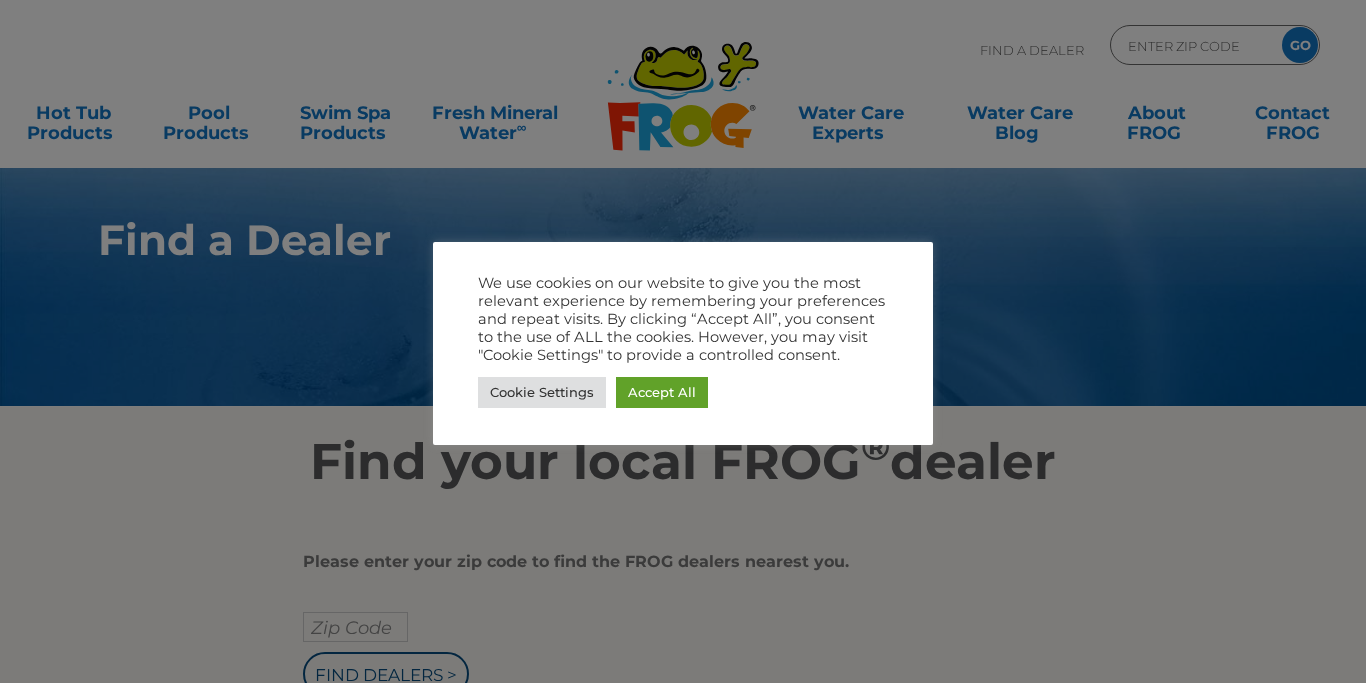 scroll, scrollTop: 0, scrollLeft: 0, axis: both 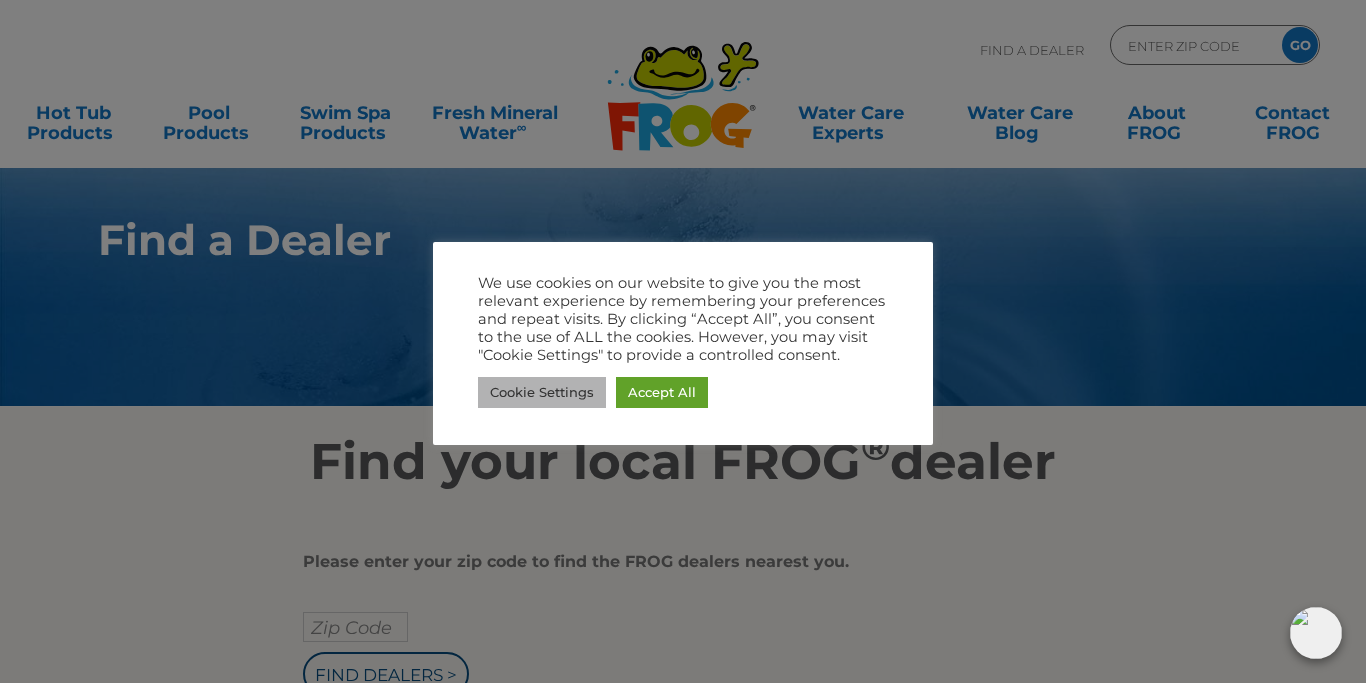 click on "Cookie Settings" at bounding box center (542, 392) 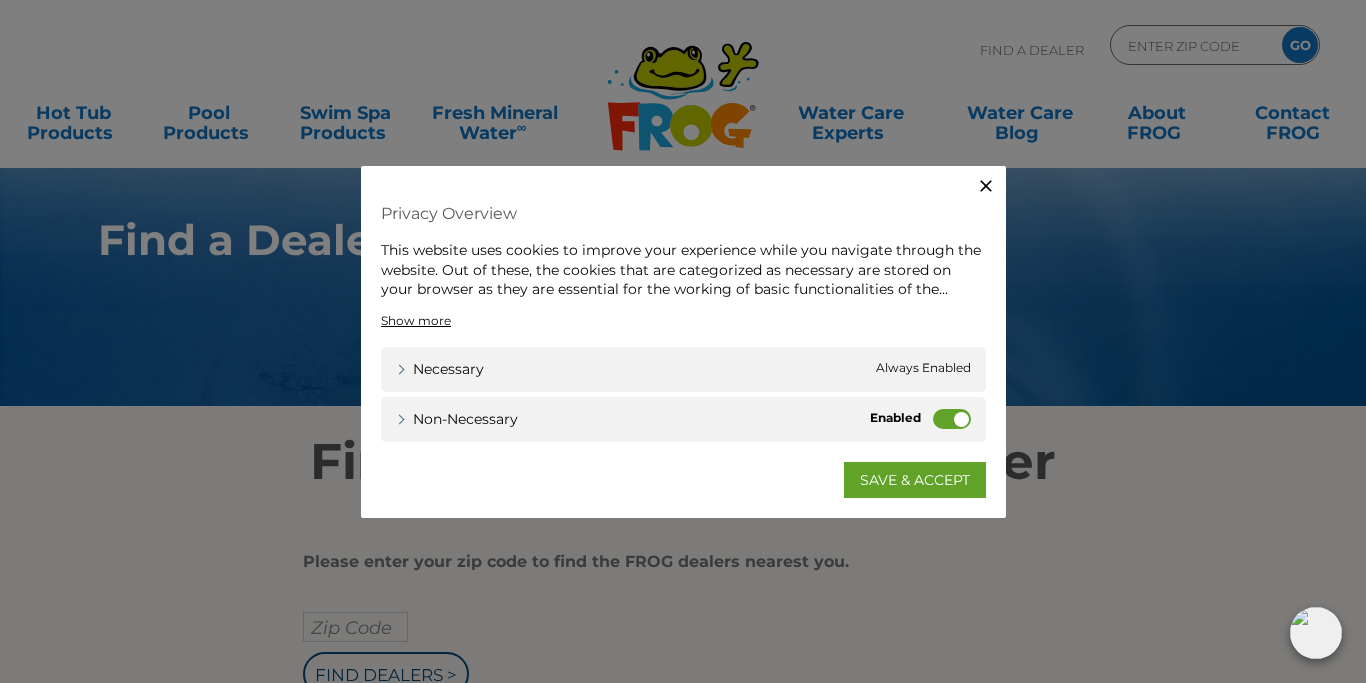 click on "Non-necessary" at bounding box center (952, 418) 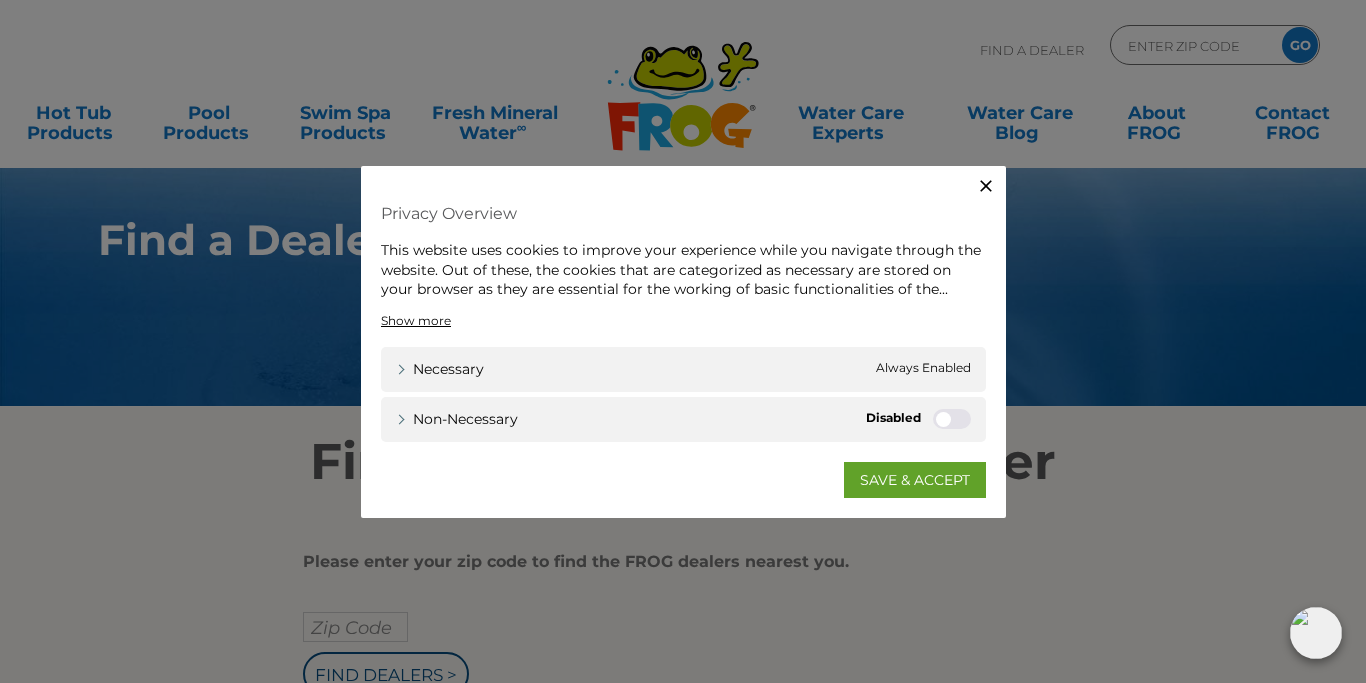 click on "Non-necessary" at bounding box center (952, 418) 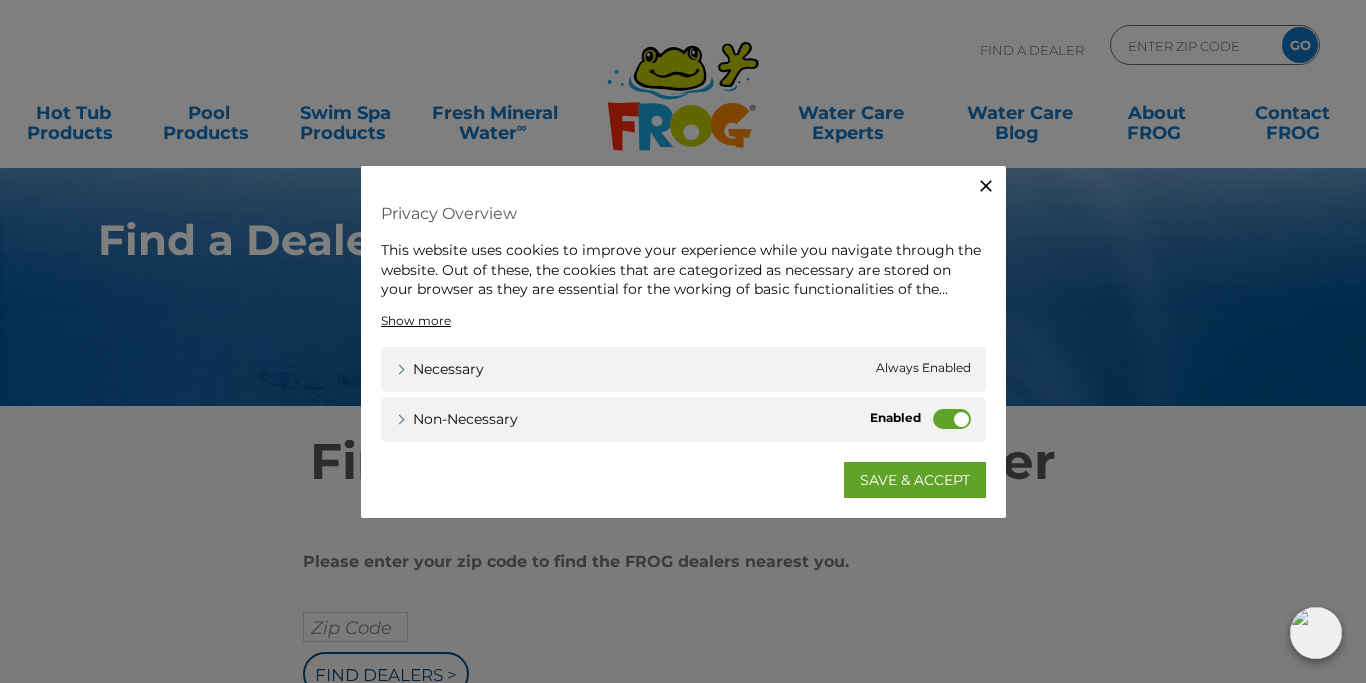 click on "Non-necessary" at bounding box center [952, 418] 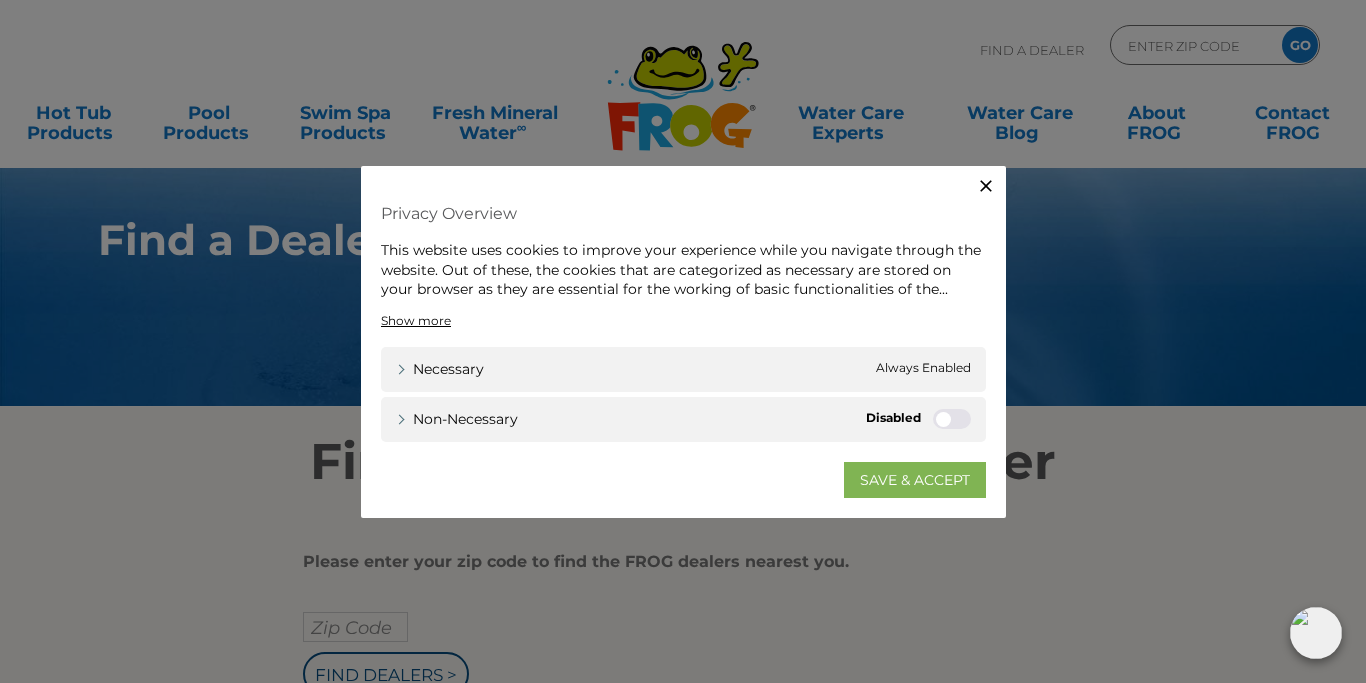 click on "SAVE & ACCEPT" at bounding box center (915, 479) 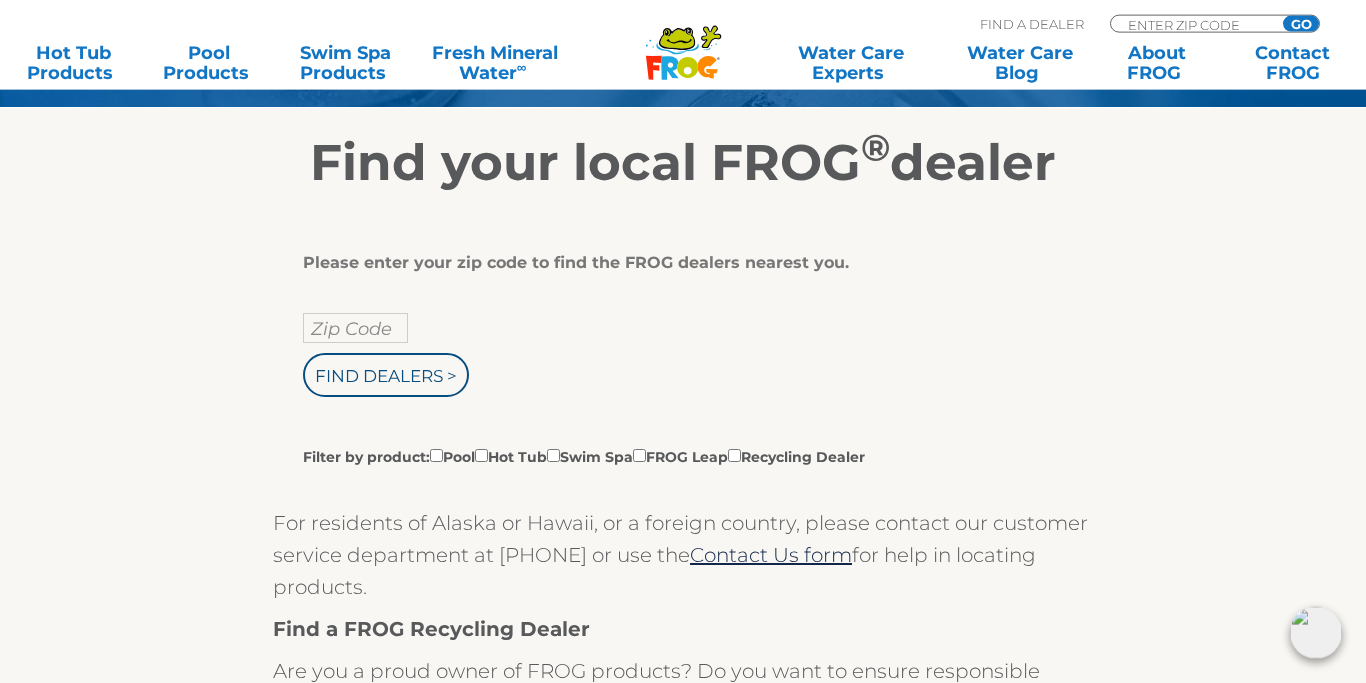scroll, scrollTop: 306, scrollLeft: 0, axis: vertical 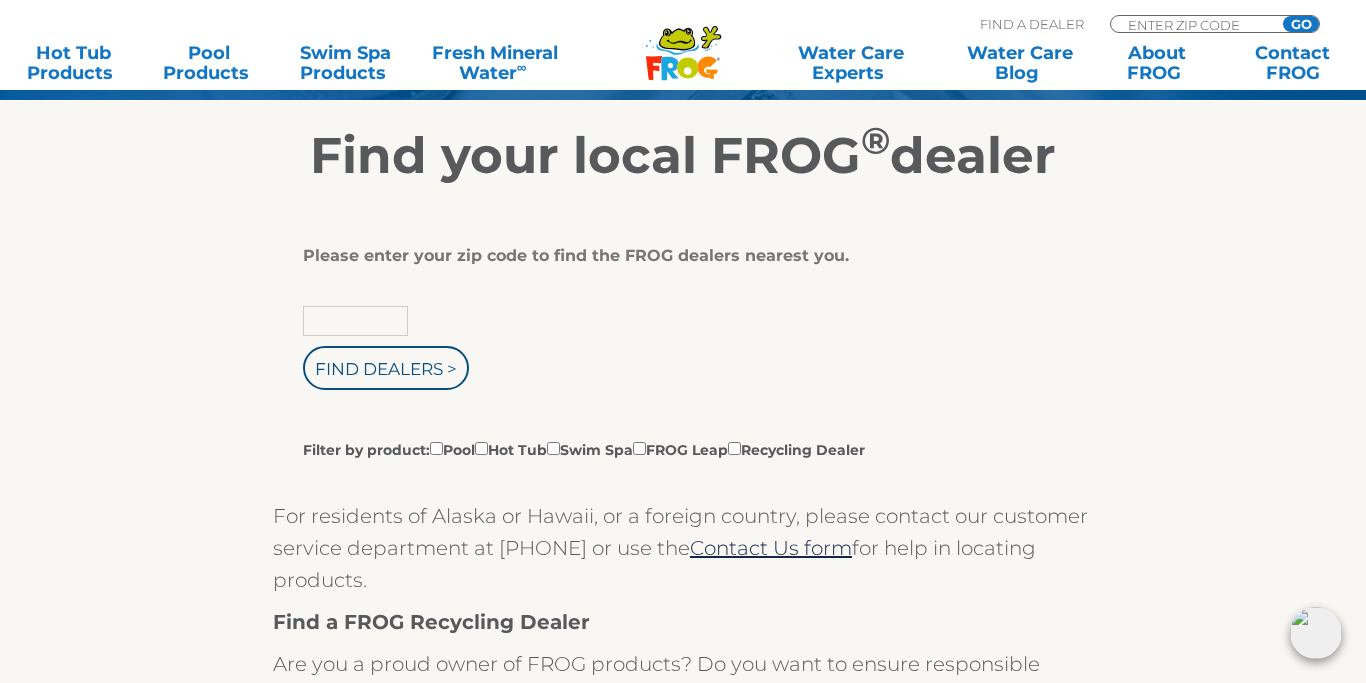 click at bounding box center (355, 321) 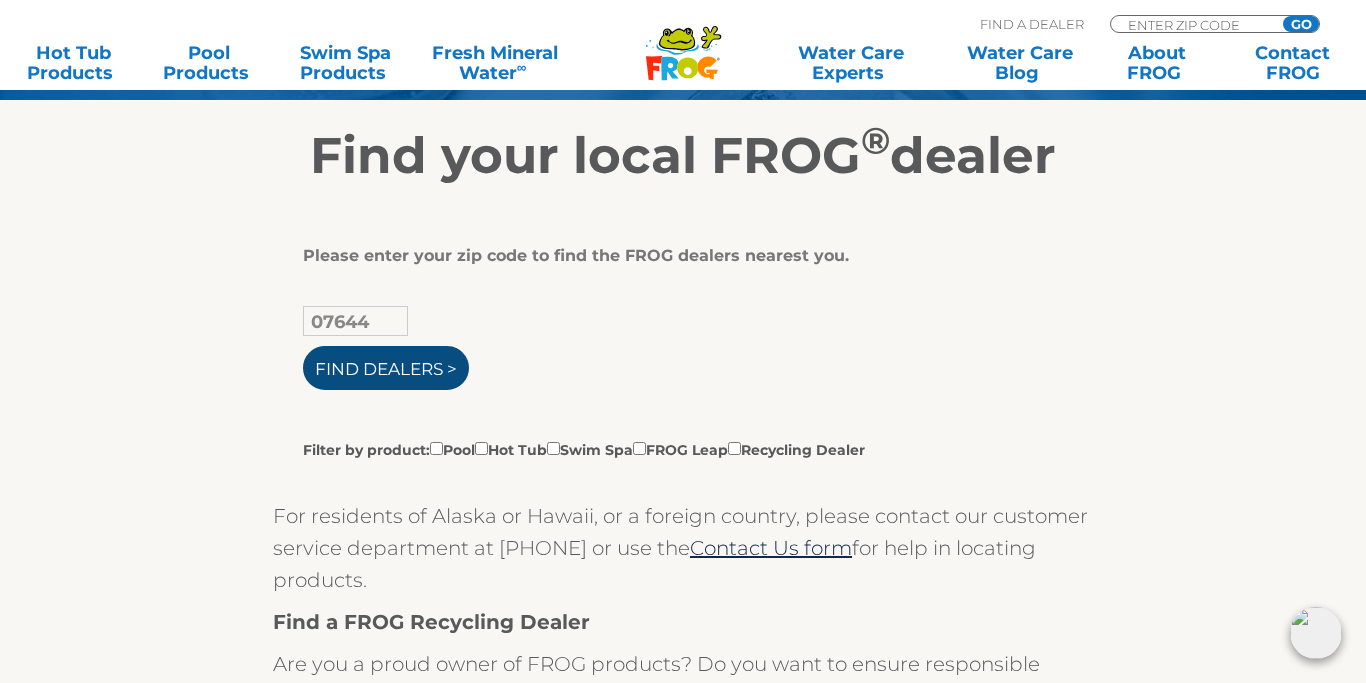 type on "[POSTAL_CODE]" 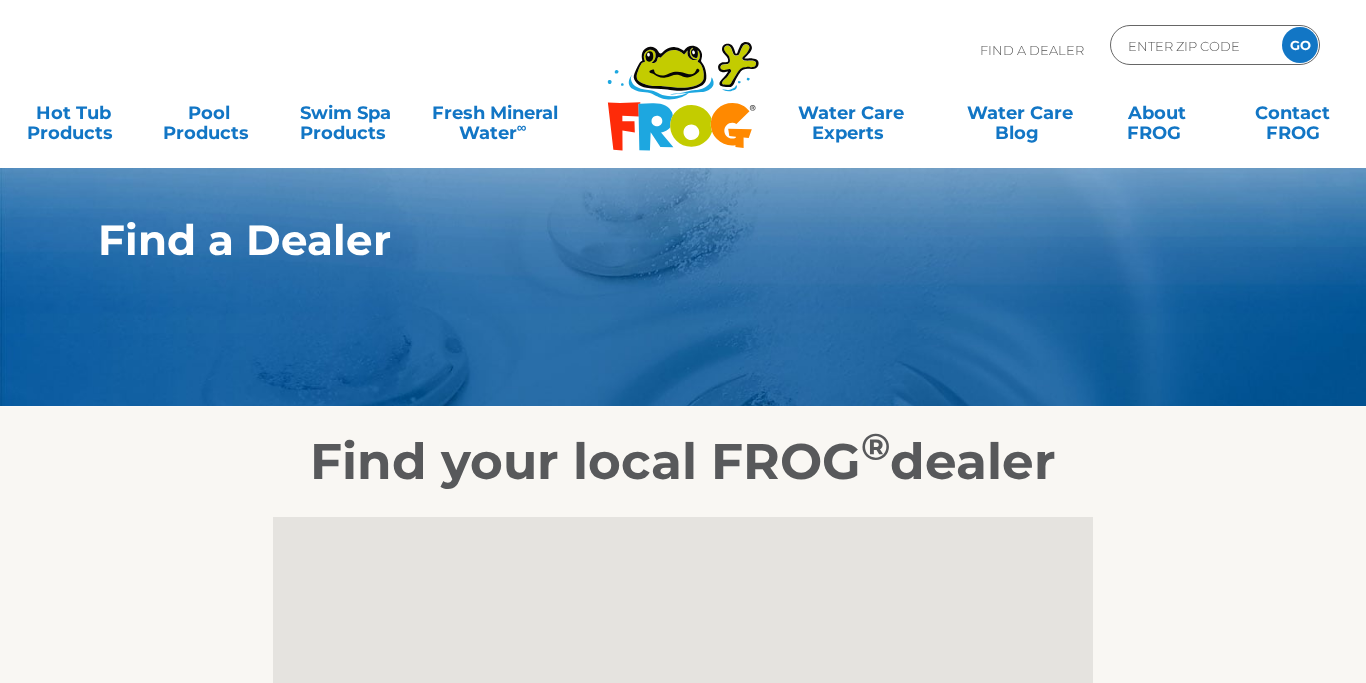 scroll, scrollTop: 0, scrollLeft: 0, axis: both 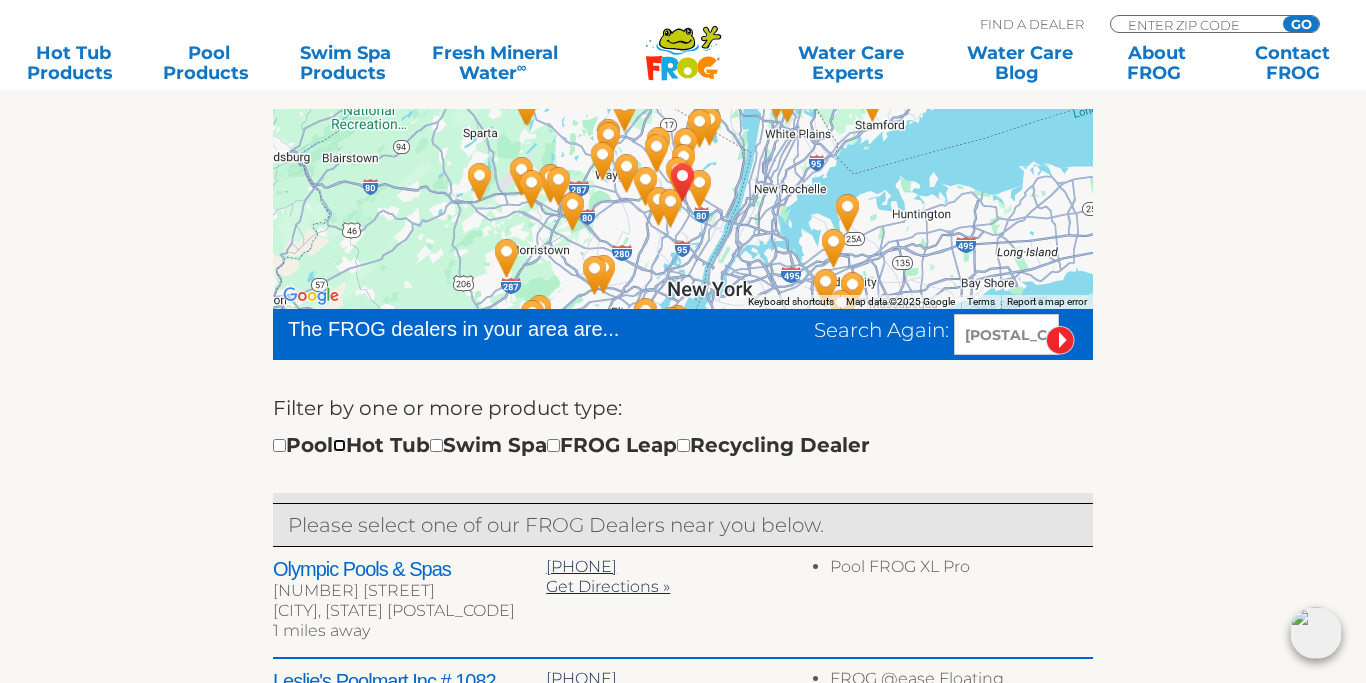click at bounding box center (339, 445) 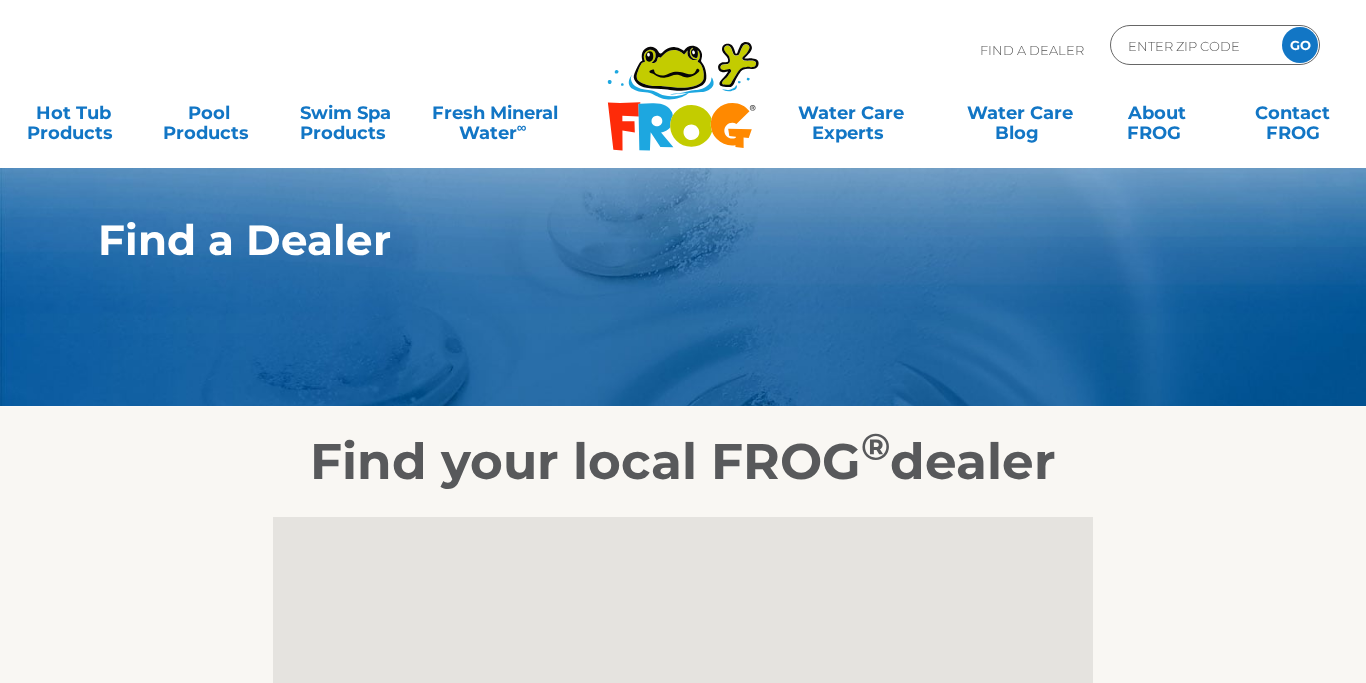 scroll, scrollTop: 396, scrollLeft: 0, axis: vertical 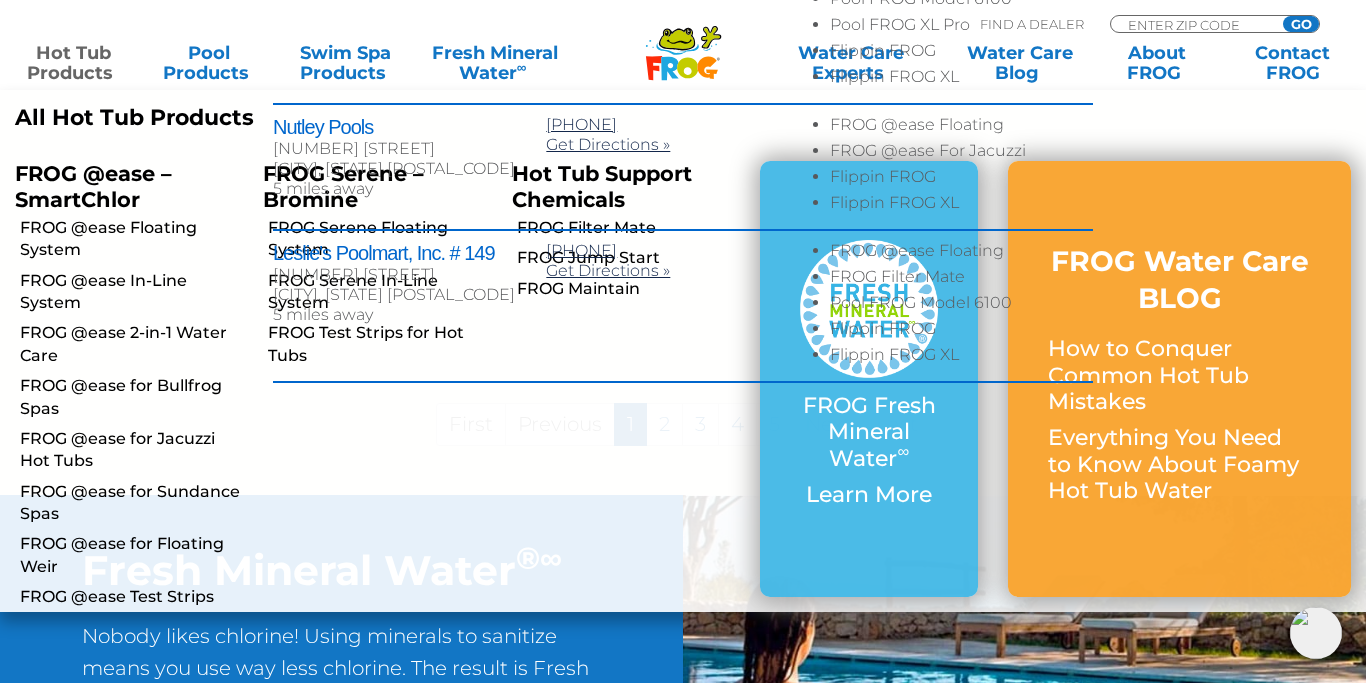 click on "Hot Tub  Products" at bounding box center (73, 63) 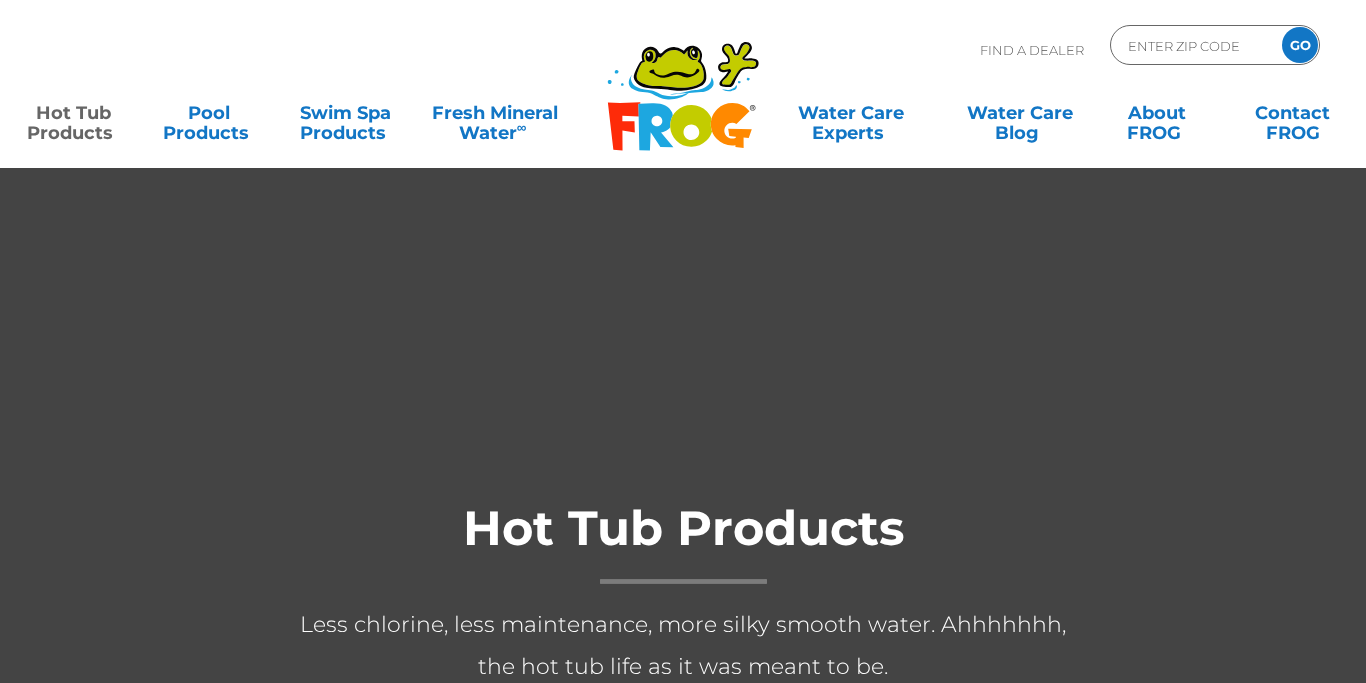 scroll, scrollTop: 0, scrollLeft: 0, axis: both 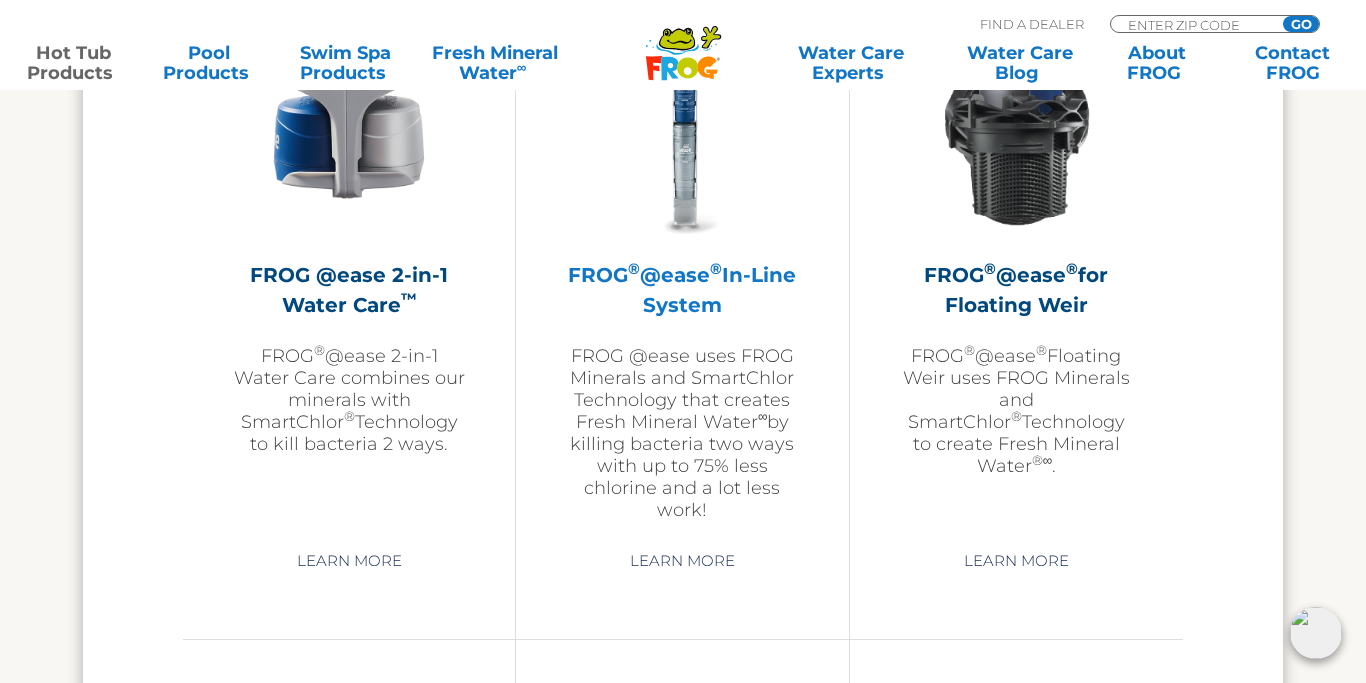 click on "FROG ®  @ease ®  In-Line System" at bounding box center (682, 290) 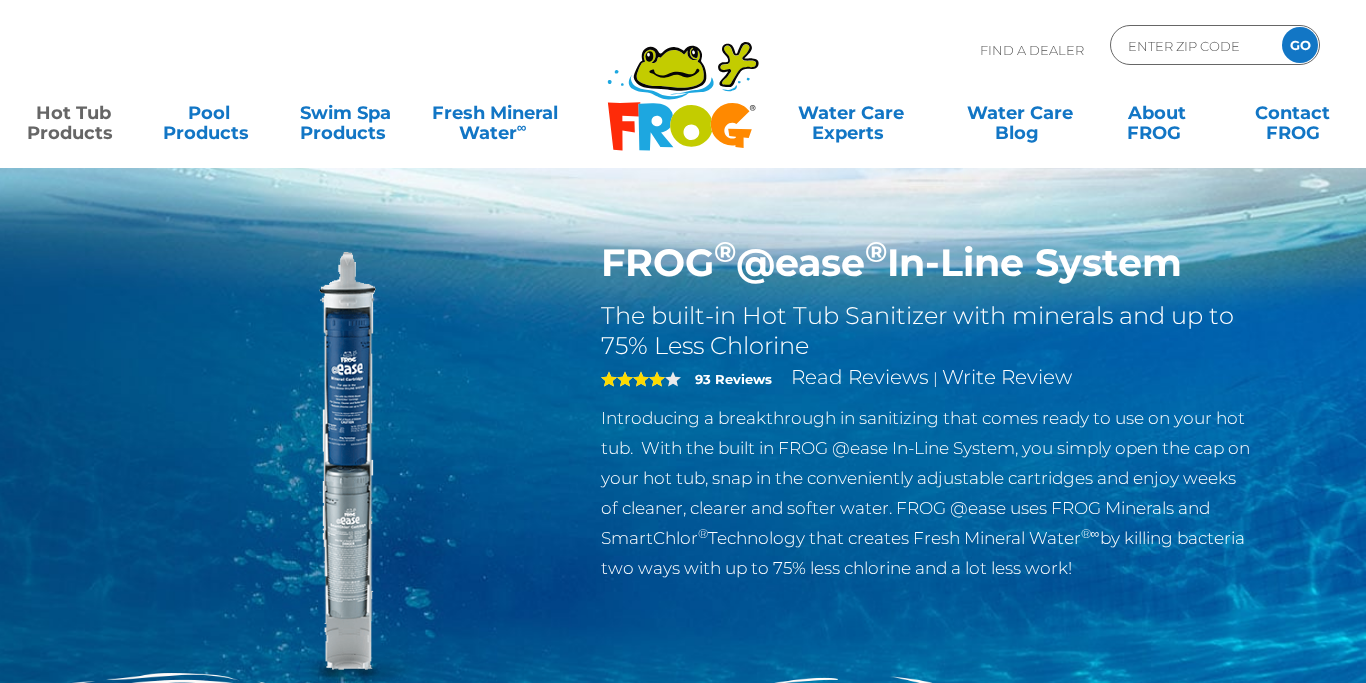scroll, scrollTop: 0, scrollLeft: 0, axis: both 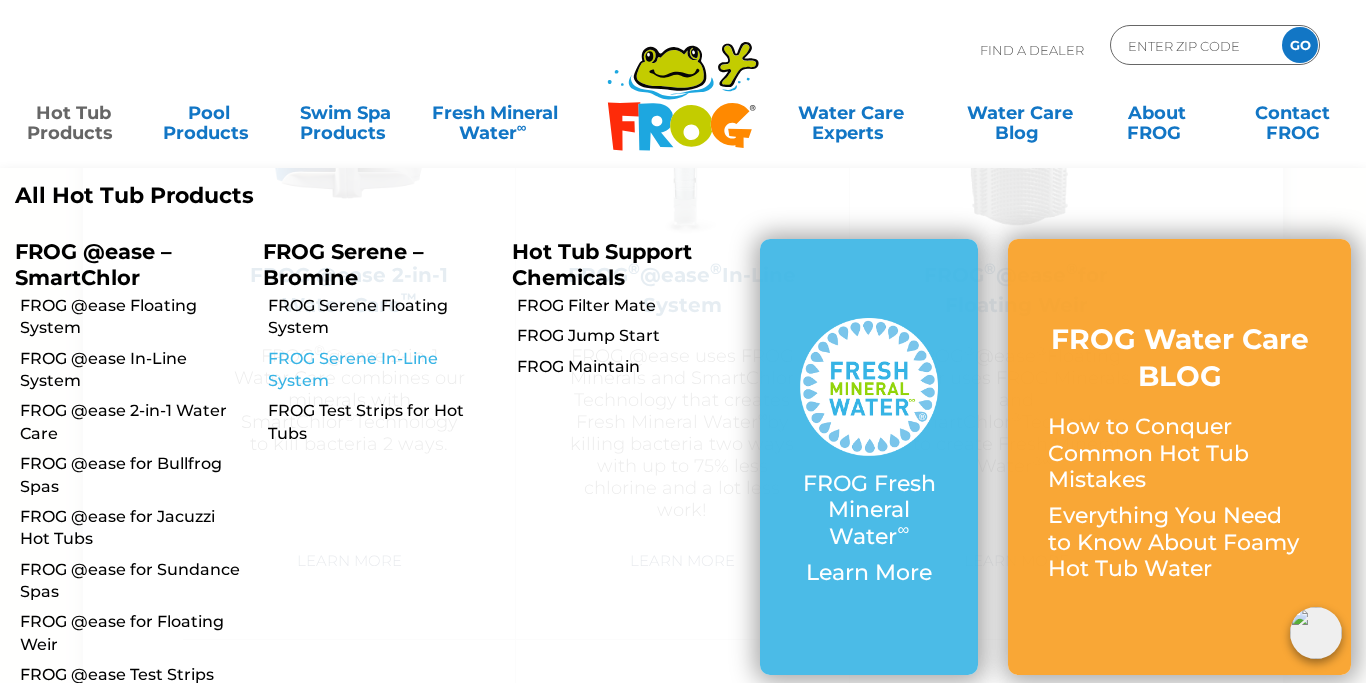 click on "FROG Serene In-Line System" at bounding box center (382, 370) 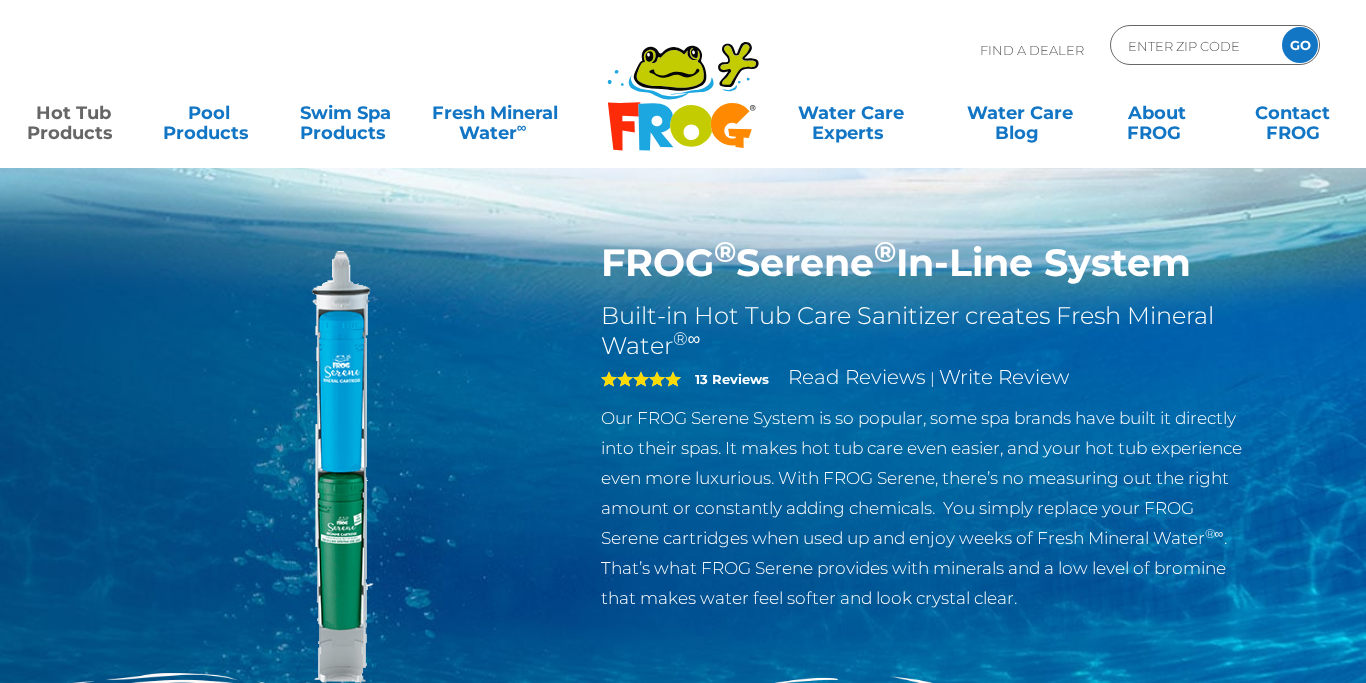 scroll, scrollTop: 0, scrollLeft: 0, axis: both 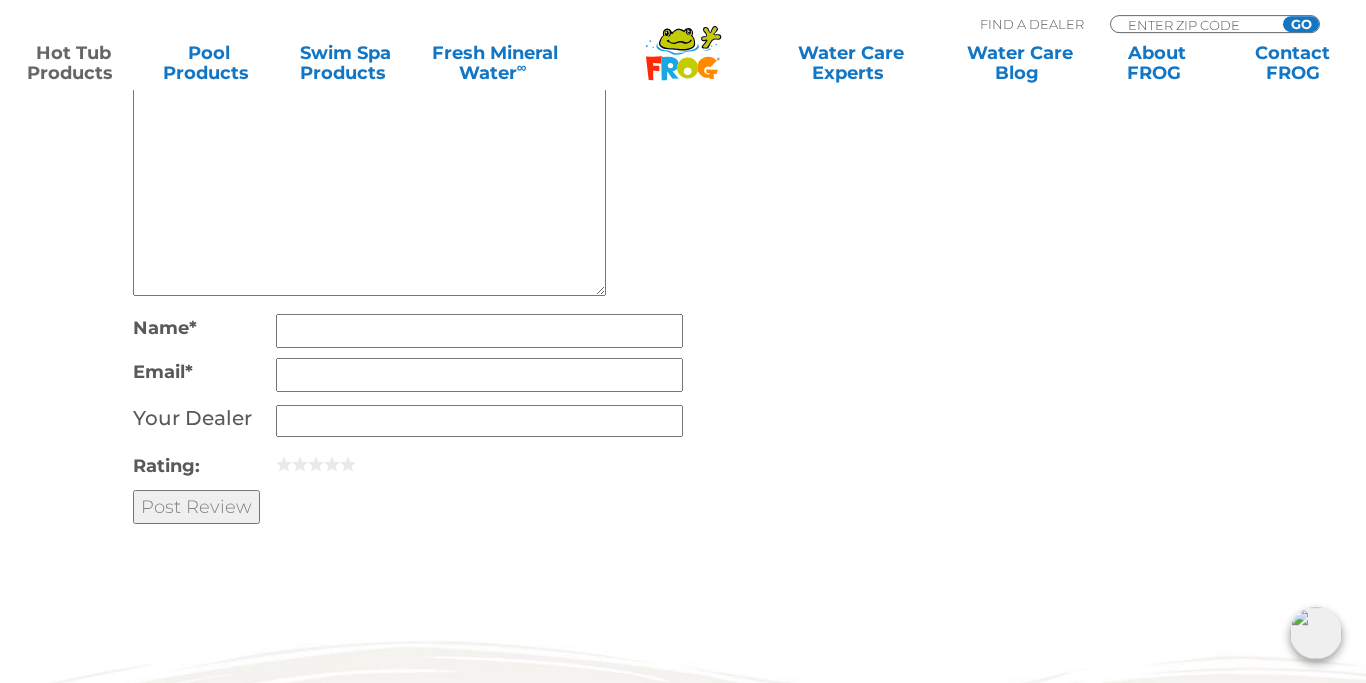 drag, startPoint x: 1361, startPoint y: 680, endPoint x: 1362, endPoint y: 571, distance: 109.004585 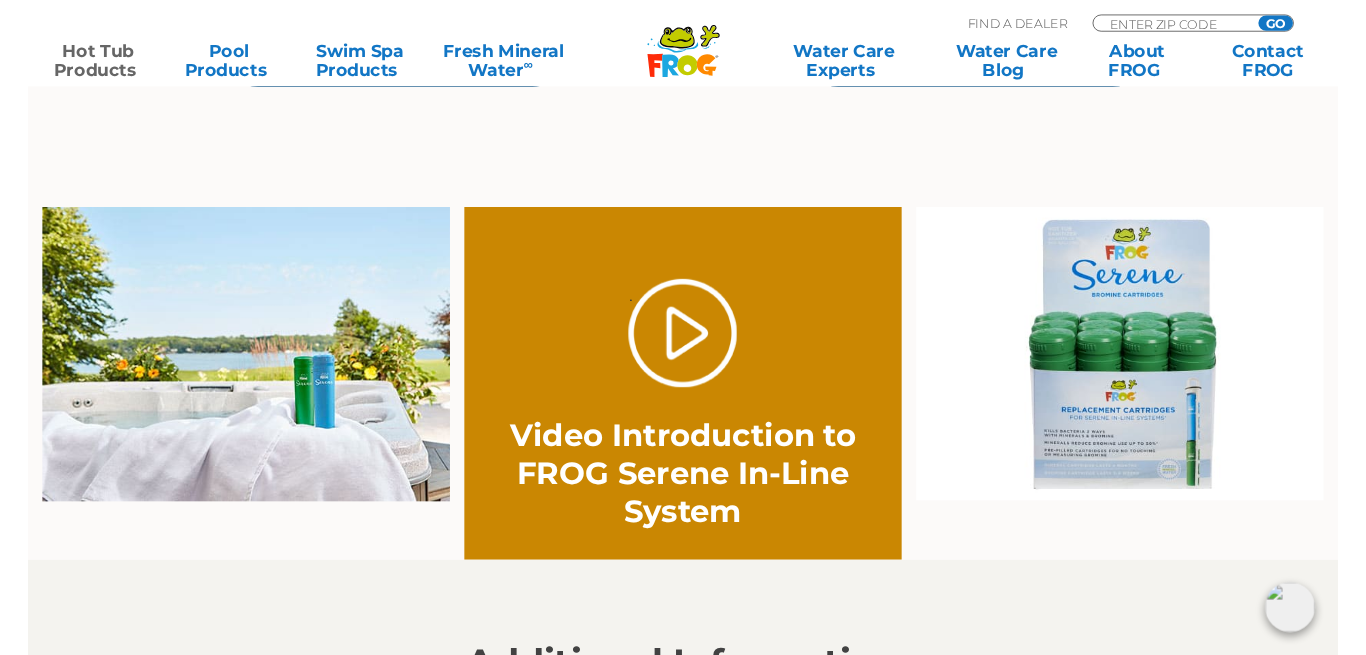 scroll, scrollTop: 1151, scrollLeft: 0, axis: vertical 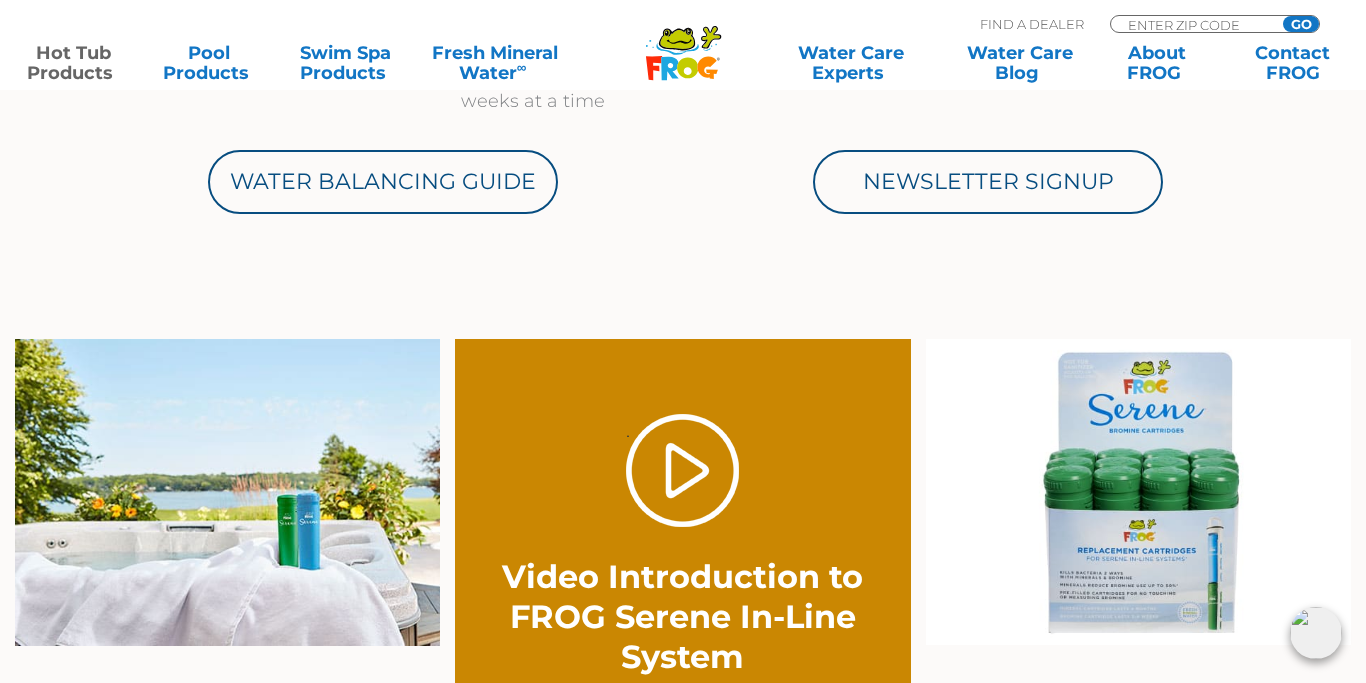 click at bounding box center (1138, 492) 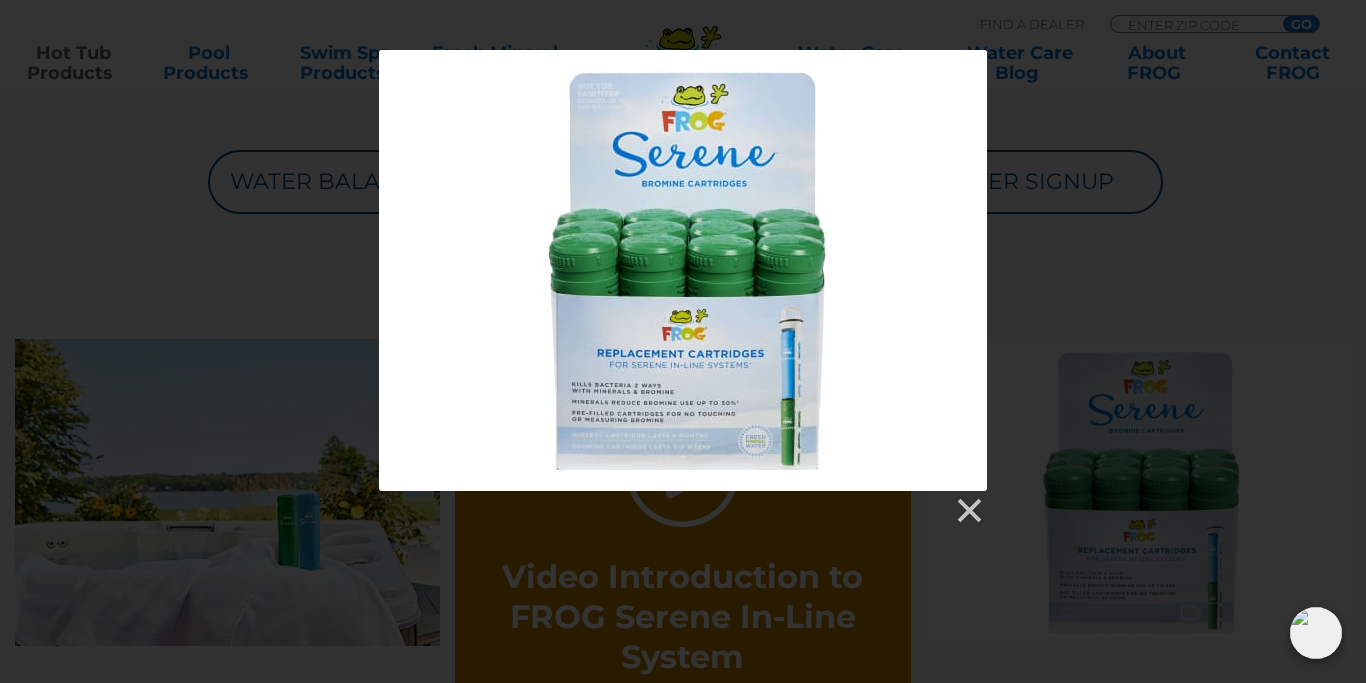 click at bounding box center (683, 270) 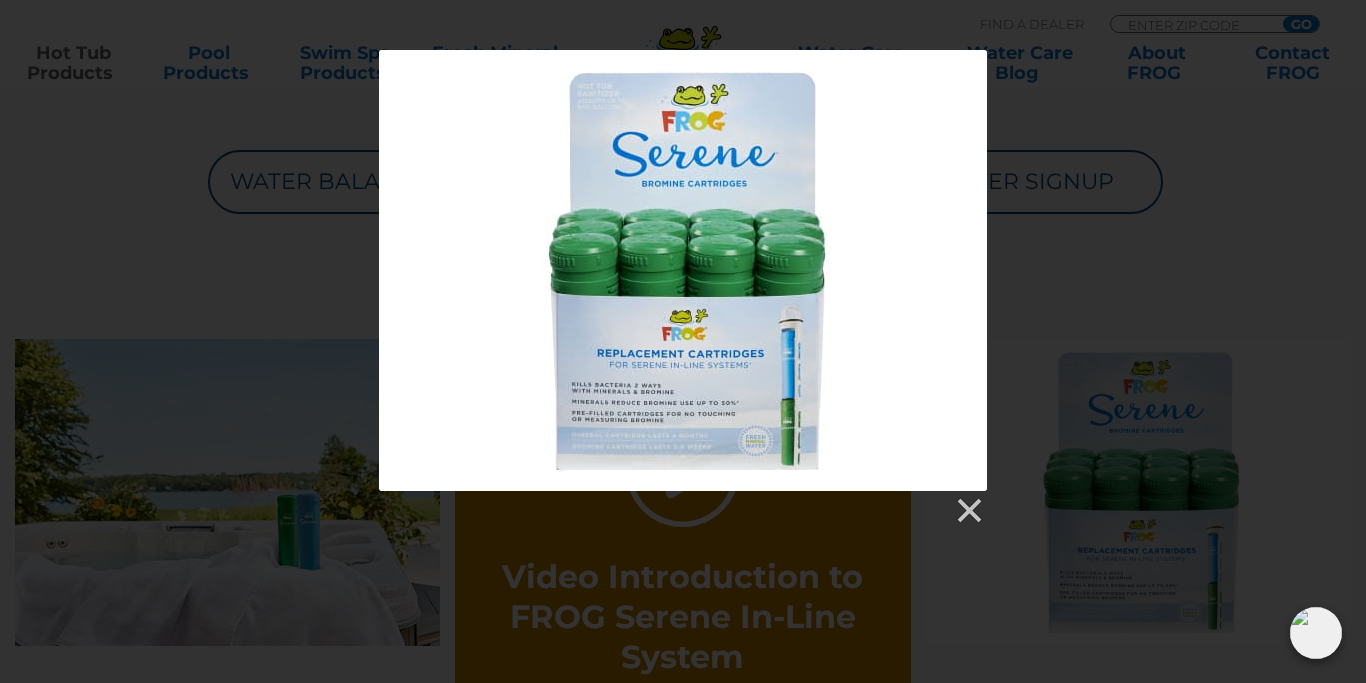 click at bounding box center [683, 288] 